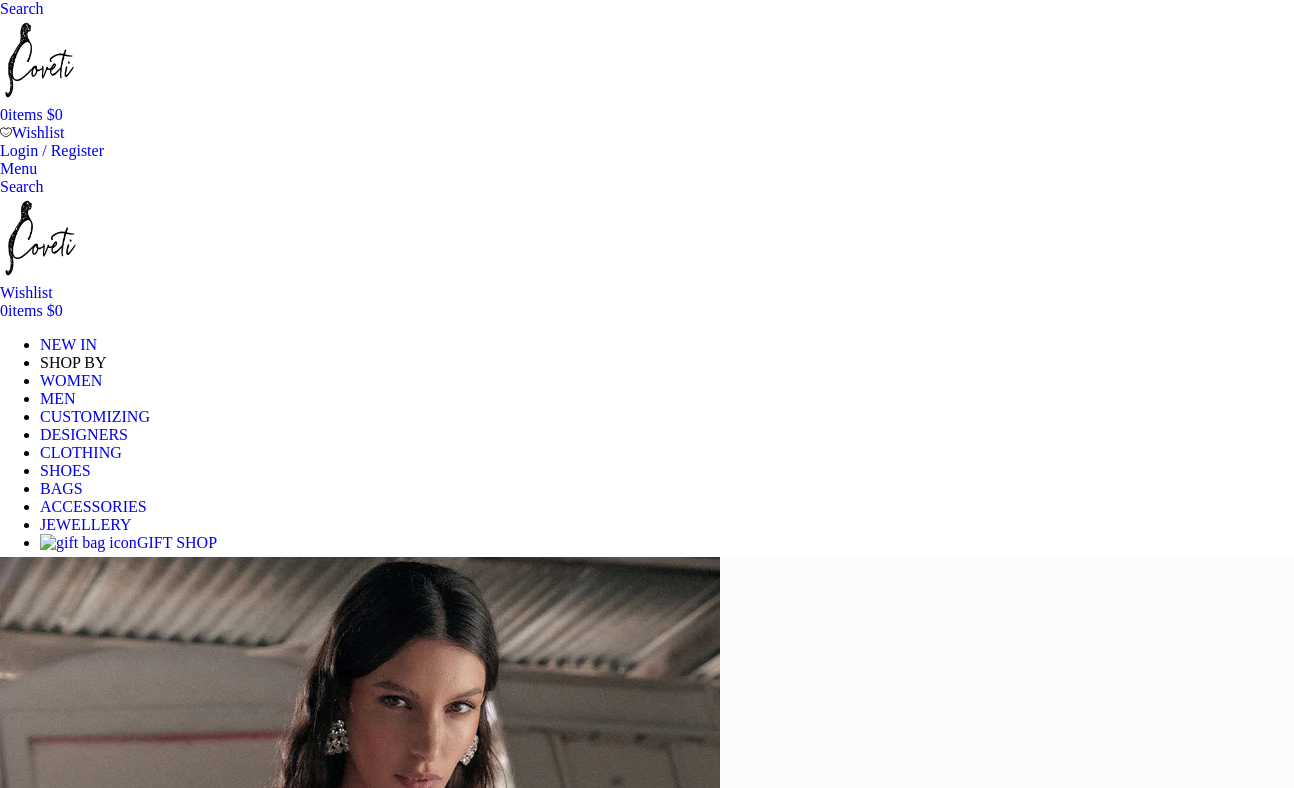 scroll, scrollTop: 0, scrollLeft: 0, axis: both 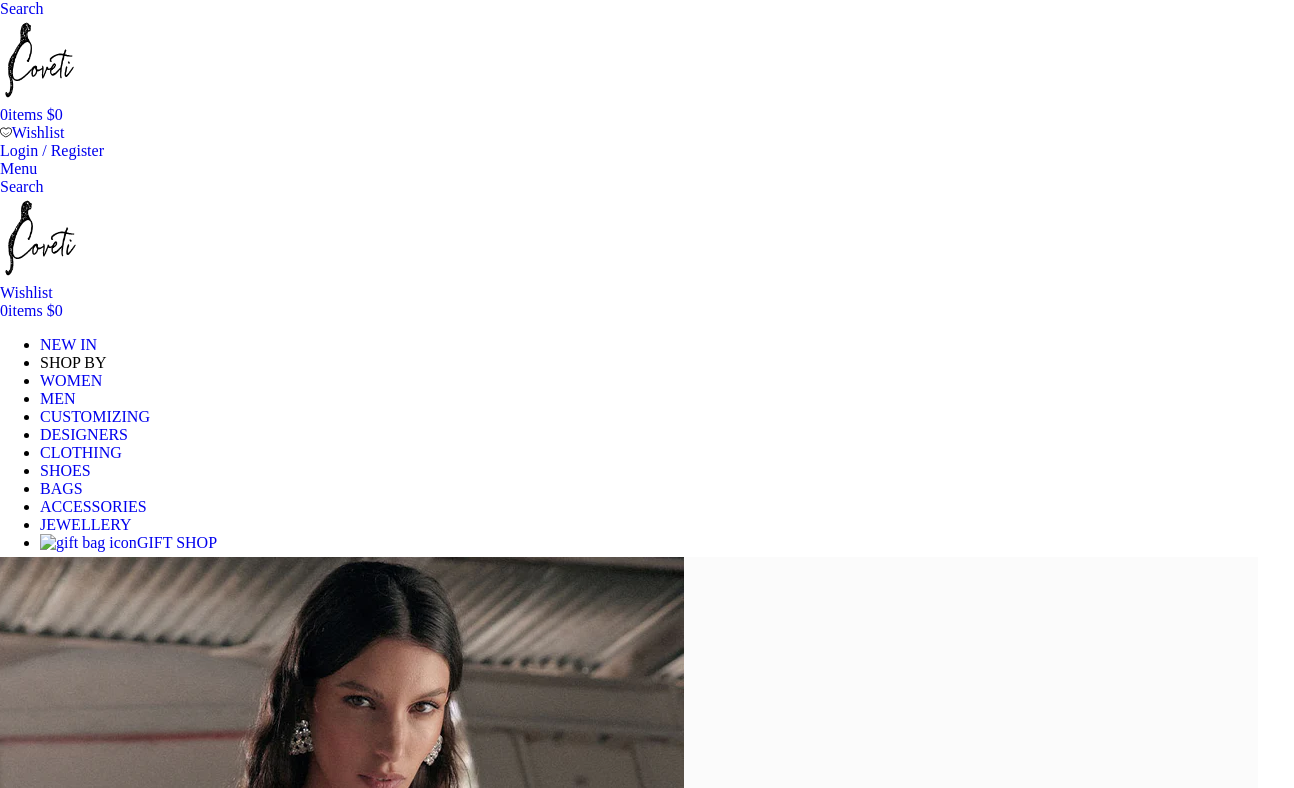 click on "WOMEN" at bounding box center (71, 380) 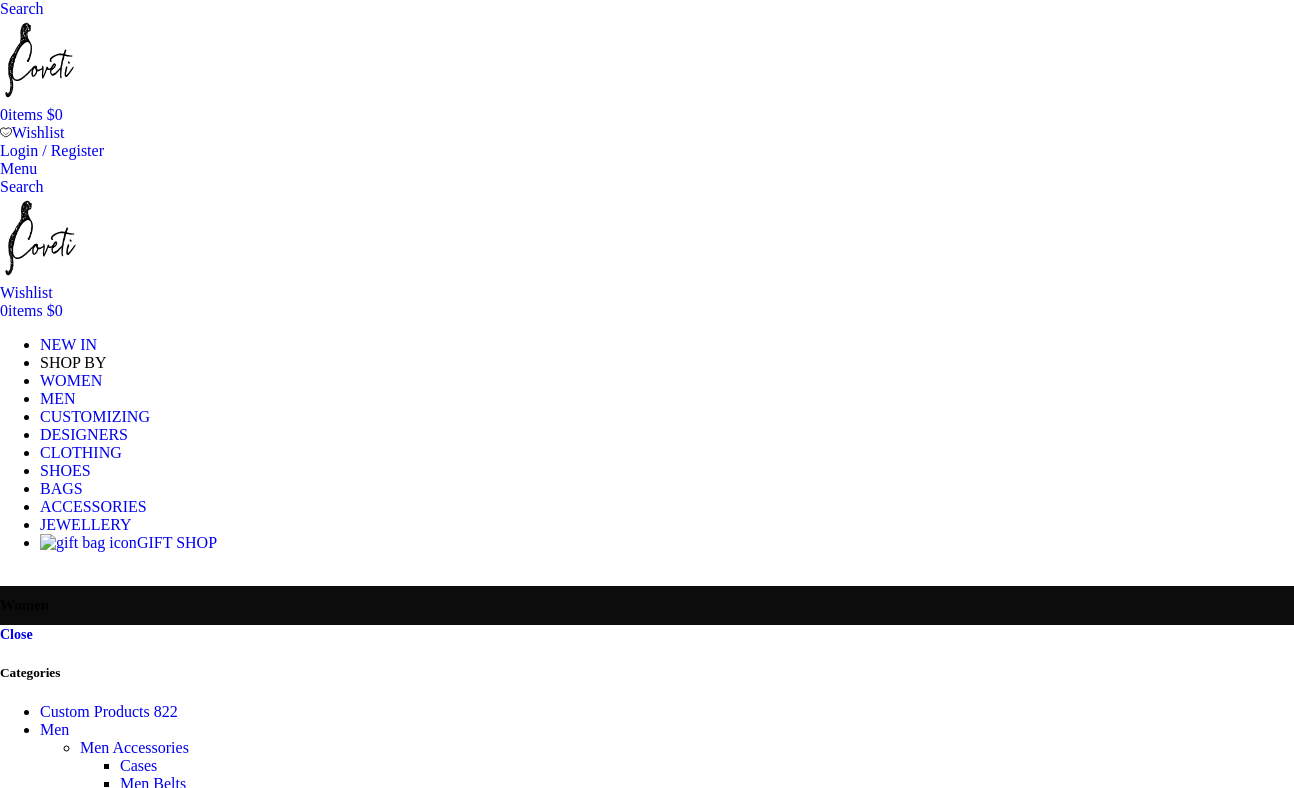 scroll, scrollTop: 0, scrollLeft: 0, axis: both 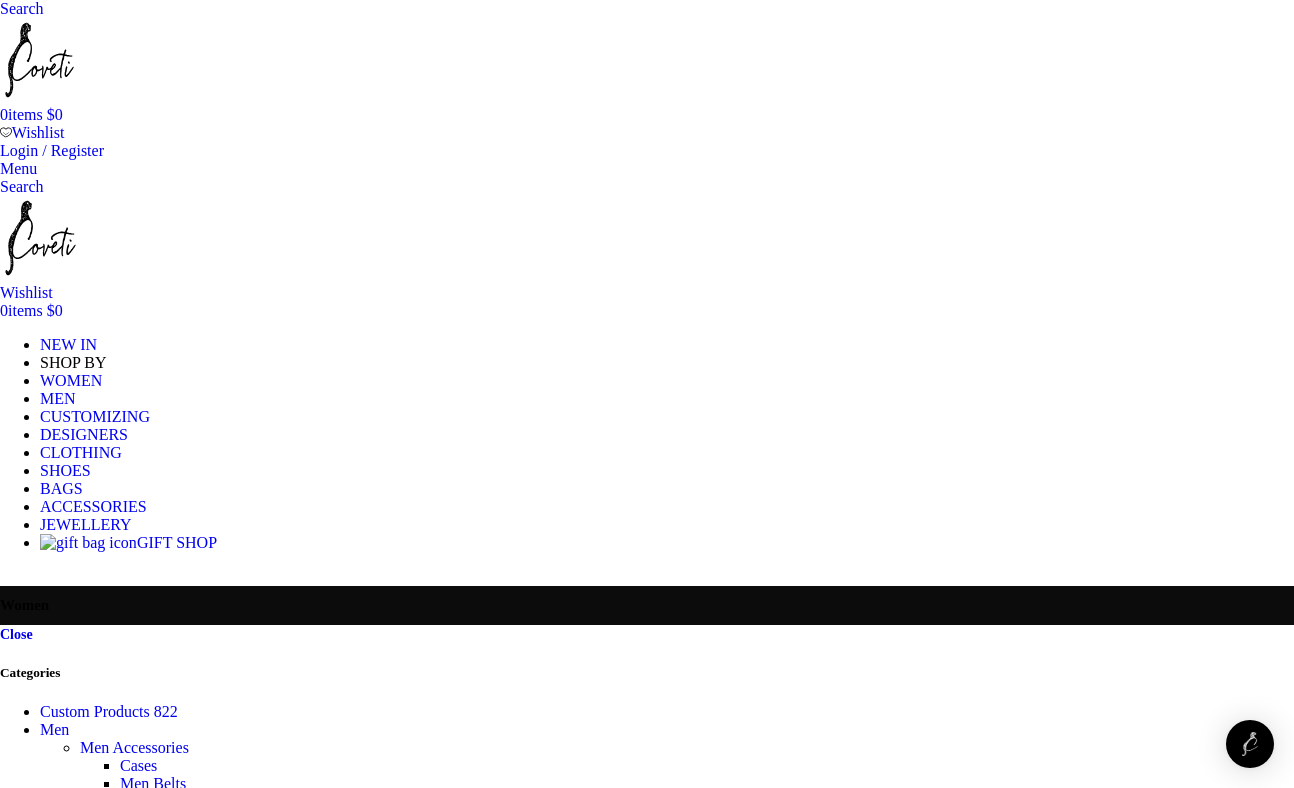 click on "Bridal" at bounding box center [-549, 1246] 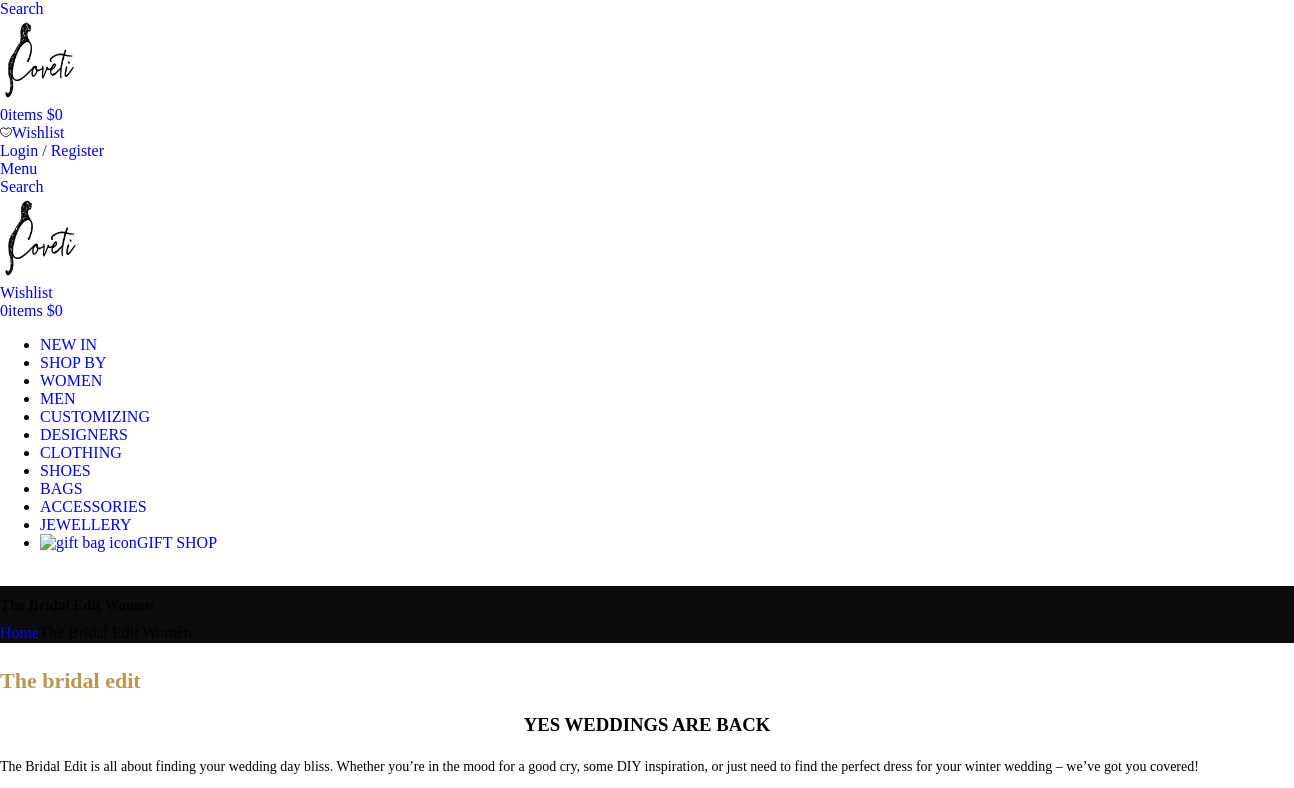 scroll, scrollTop: 0, scrollLeft: 0, axis: both 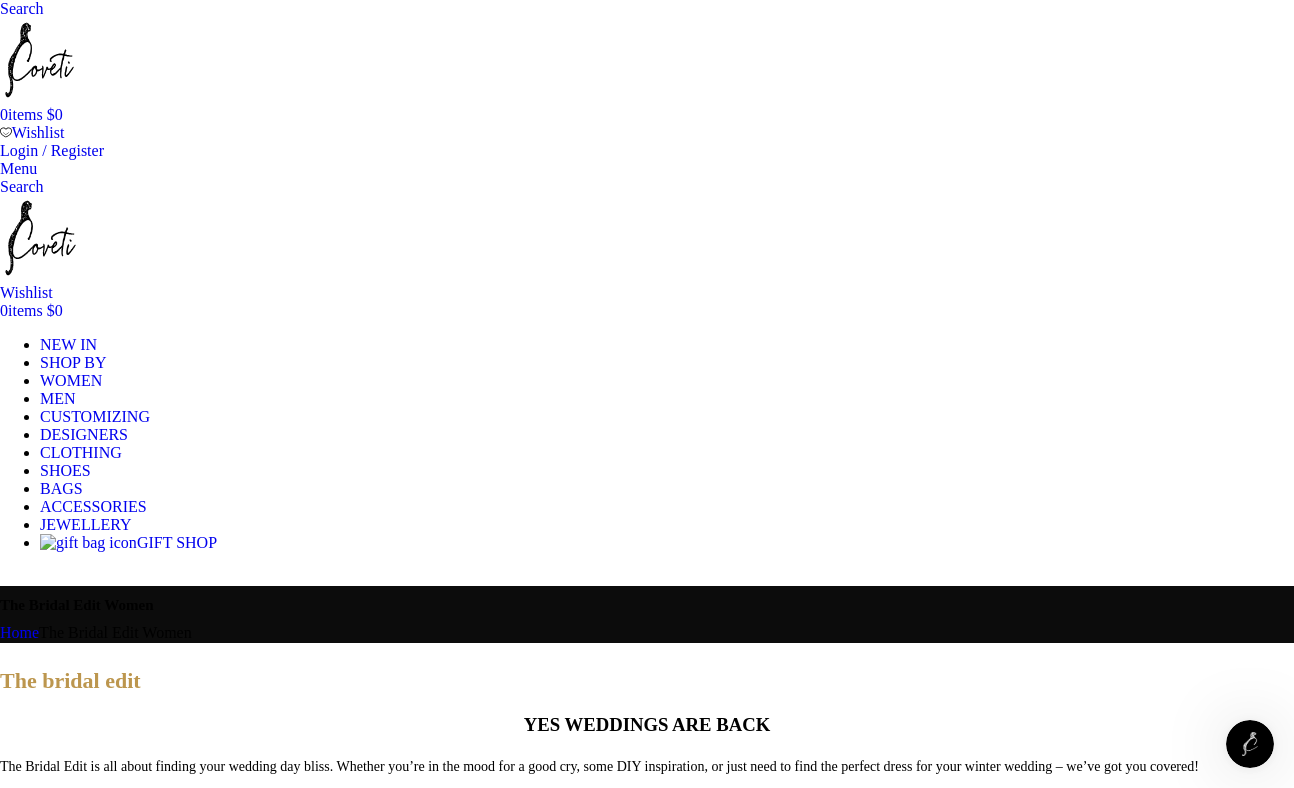click on "Dresses" at bounding box center [-544, 898] 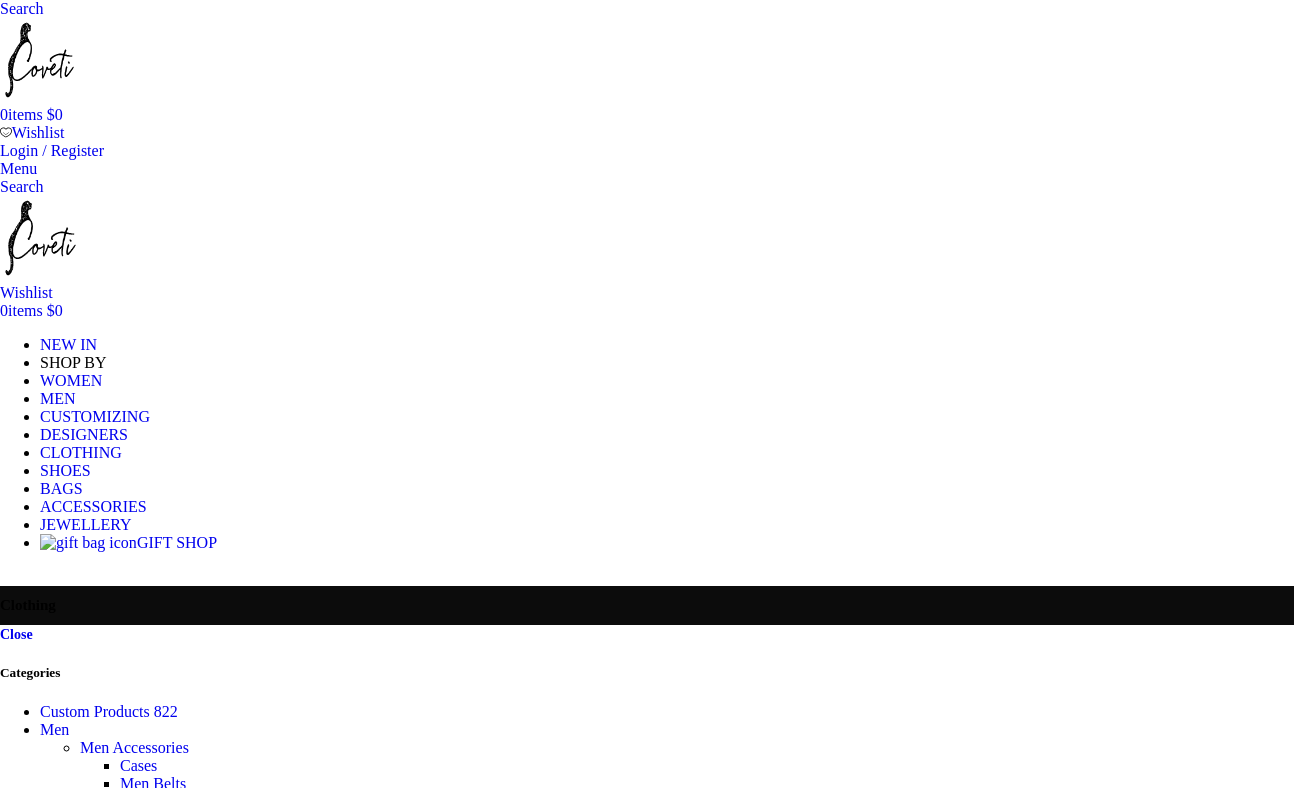 scroll, scrollTop: 0, scrollLeft: 0, axis: both 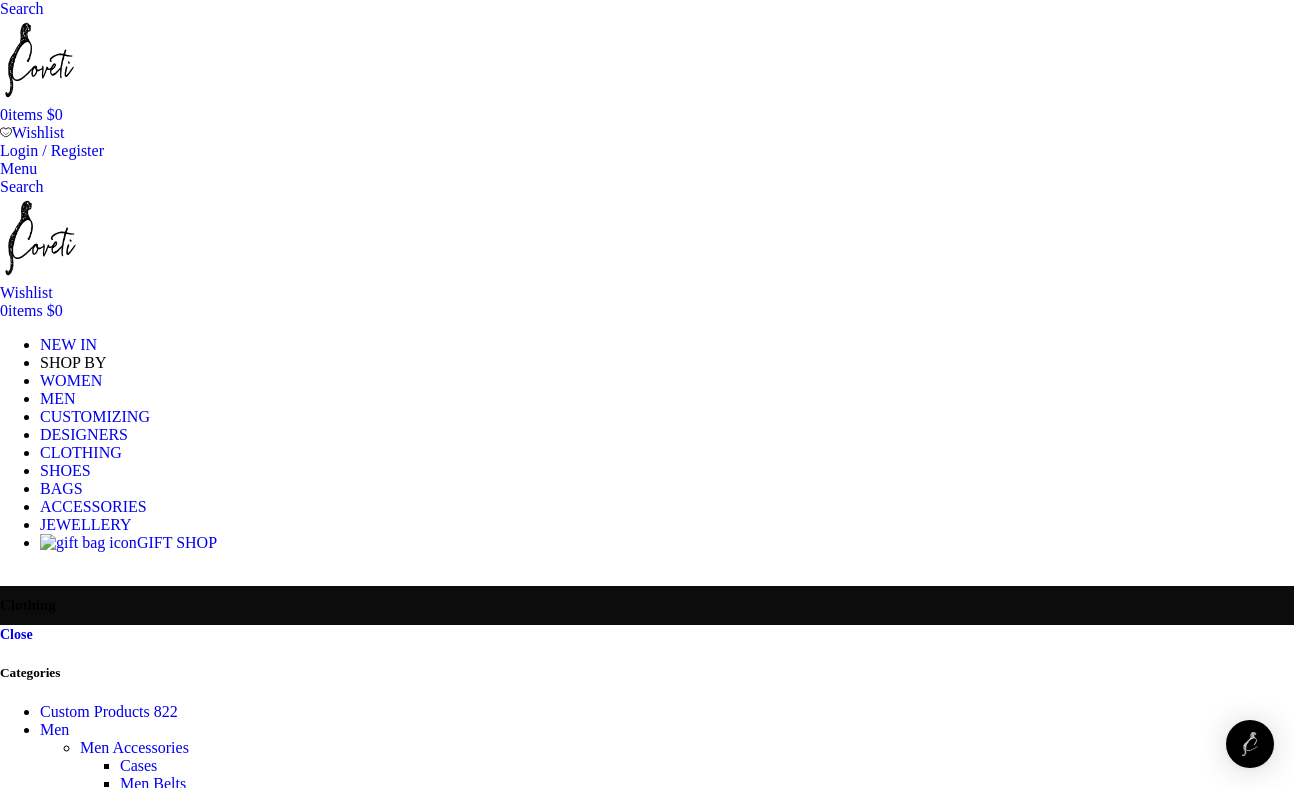 click on "All clothing" at bounding box center (-160, 850) 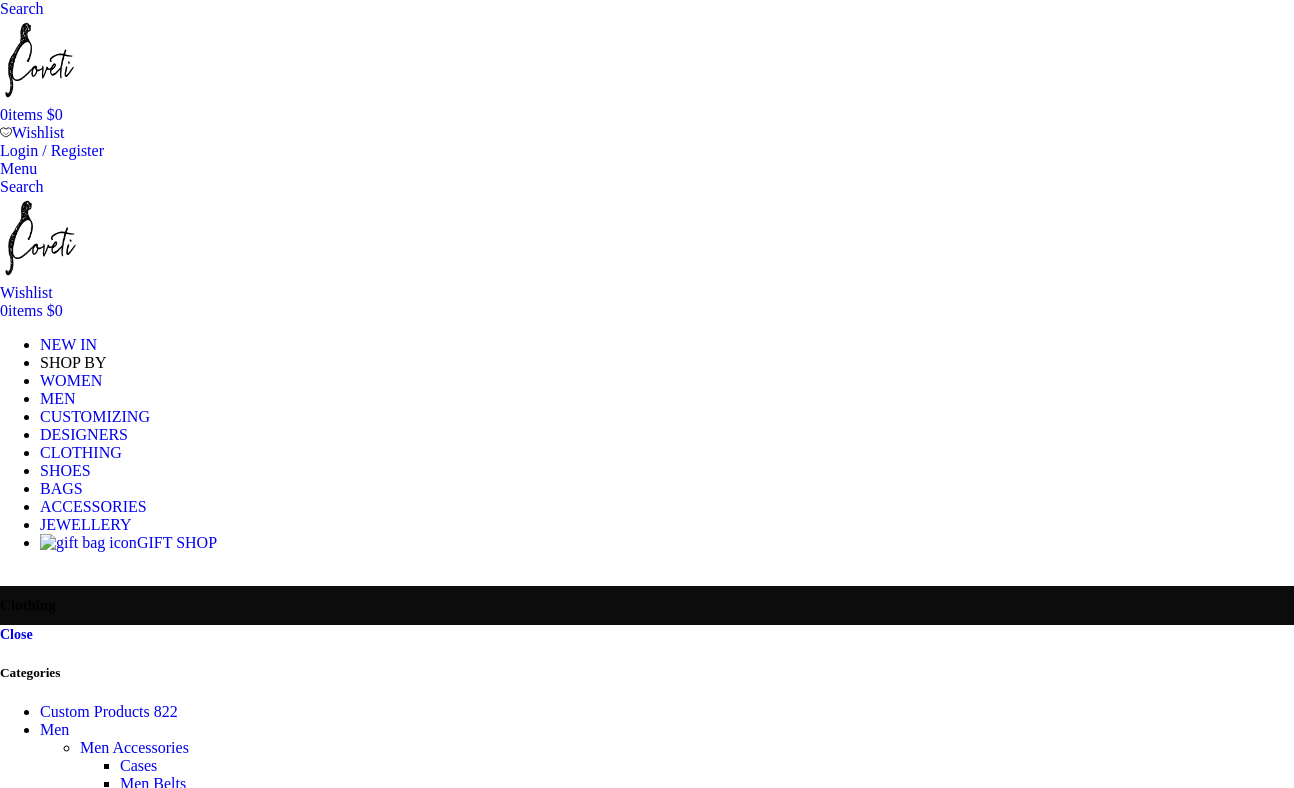 scroll, scrollTop: 0, scrollLeft: 0, axis: both 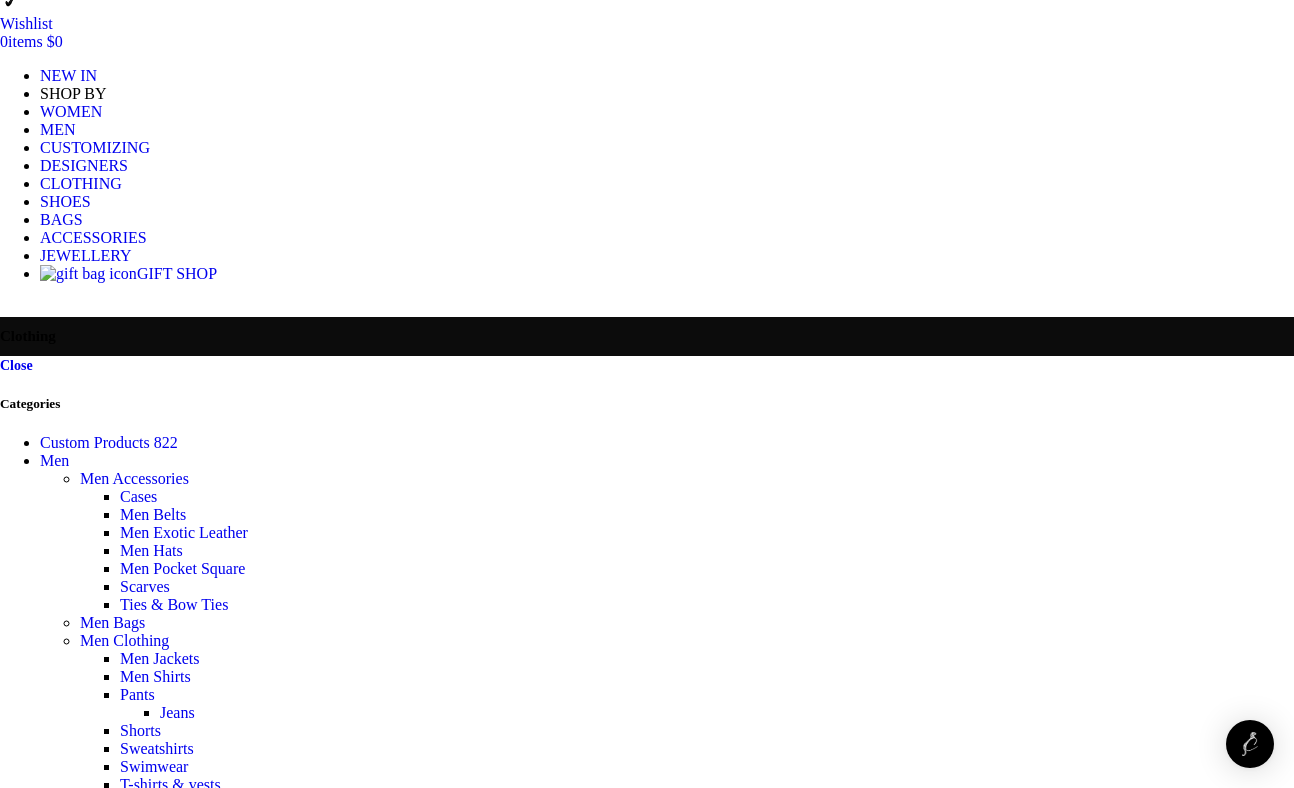 click on "Anklets" at bounding box center [65, 1469] 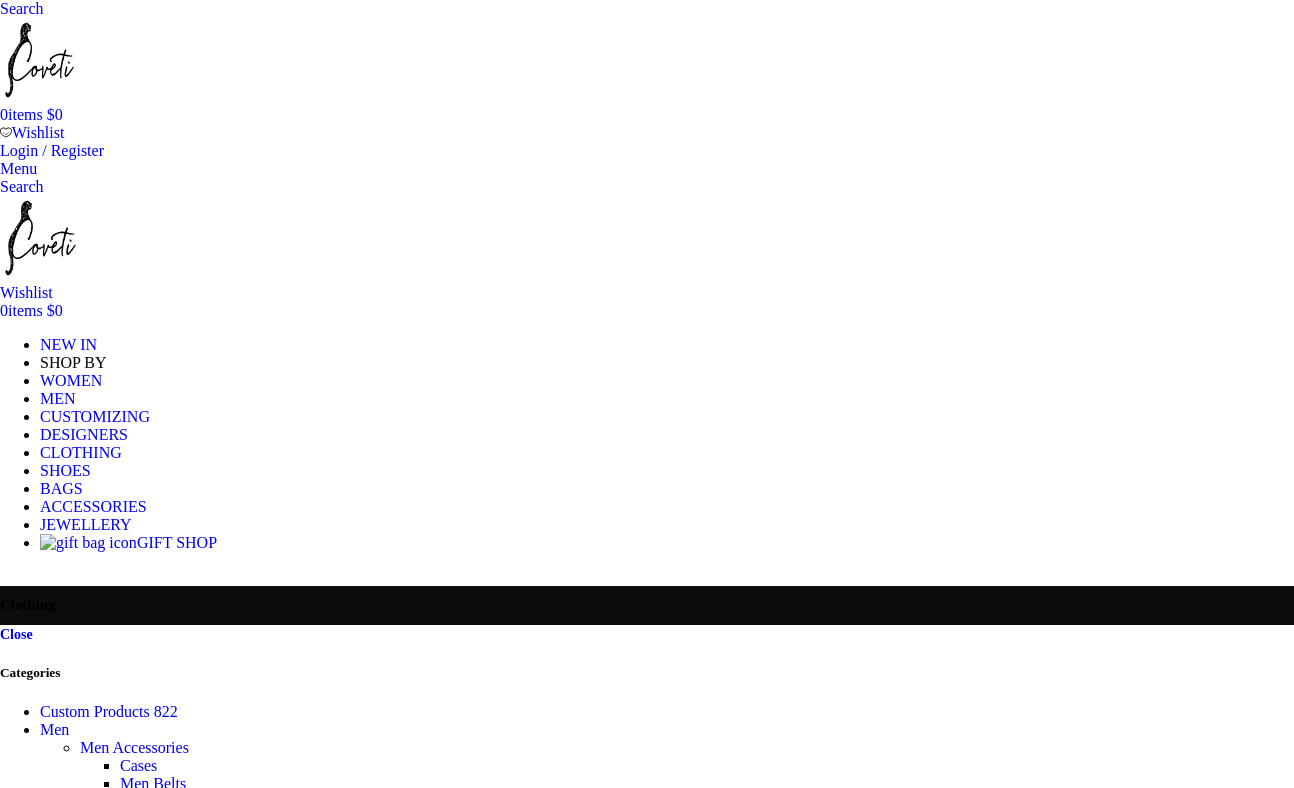 scroll, scrollTop: 0, scrollLeft: 0, axis: both 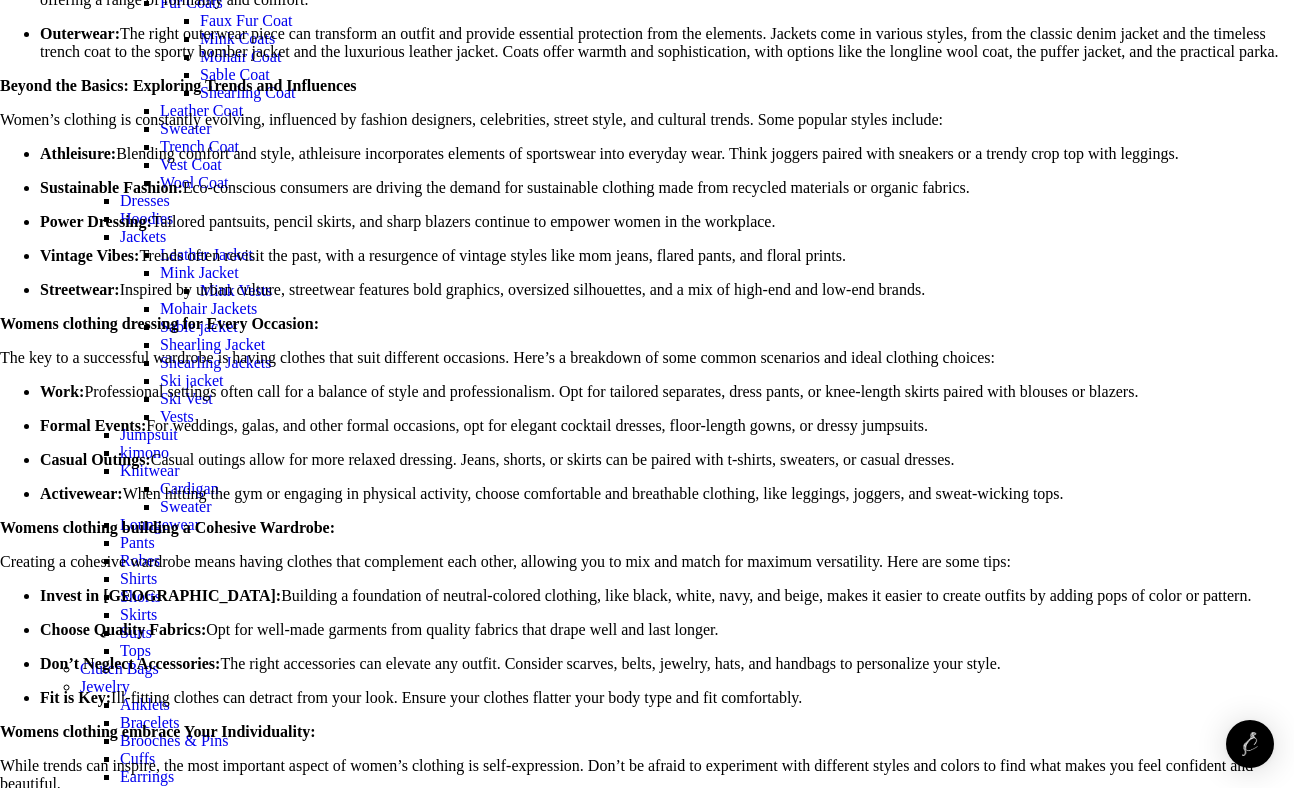 click on "Dresses" at bounding box center [-544, -1371] 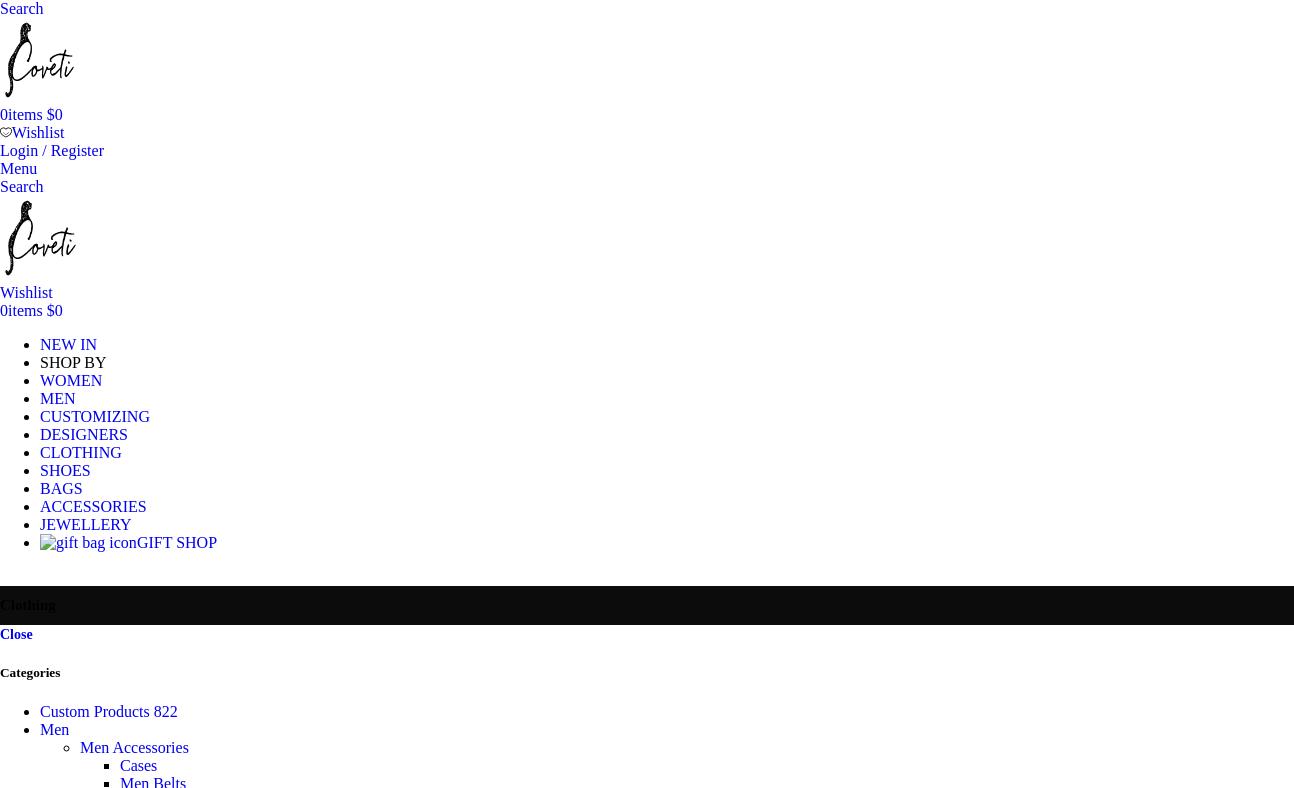 scroll, scrollTop: 0, scrollLeft: 0, axis: both 